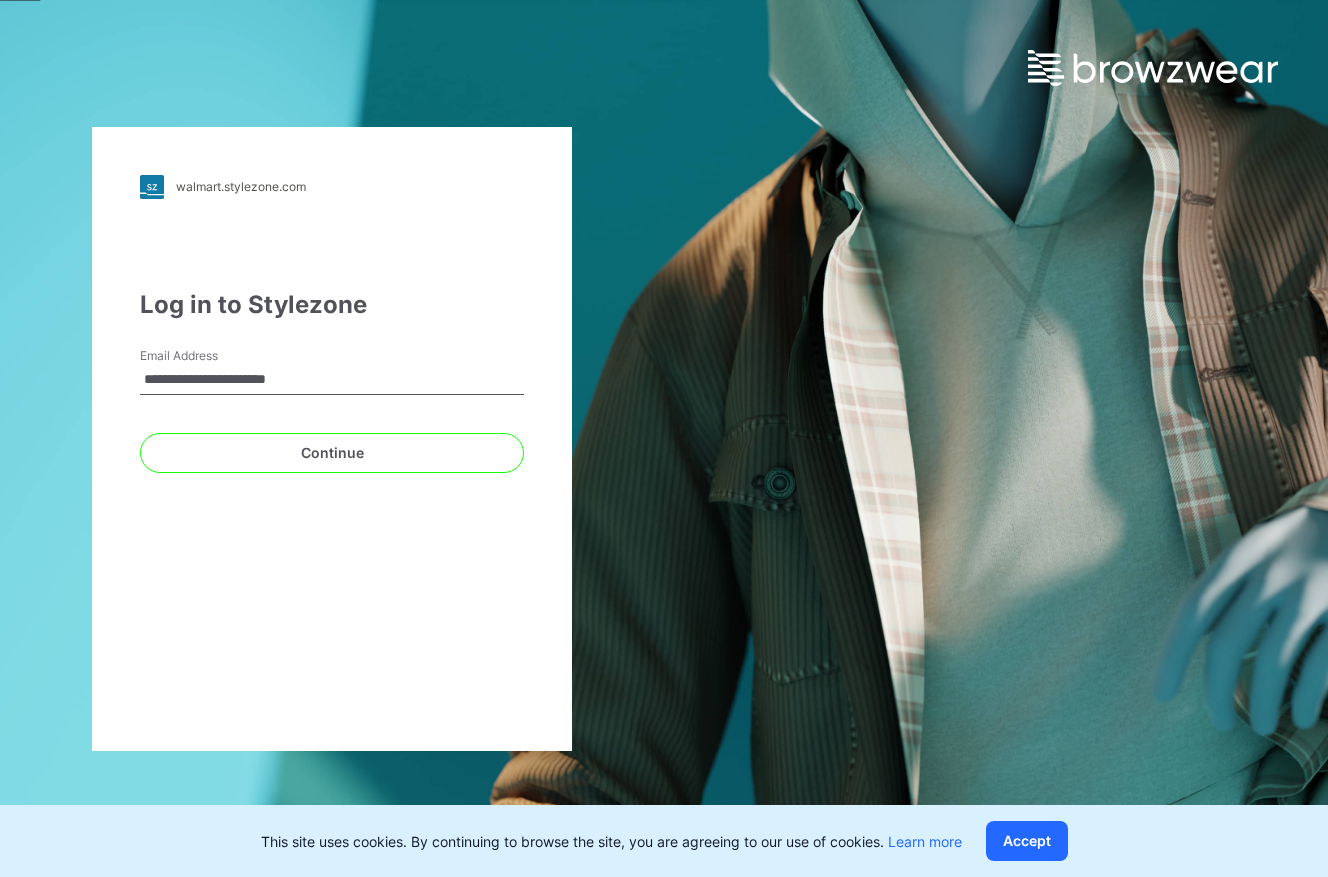 scroll, scrollTop: 0, scrollLeft: 0, axis: both 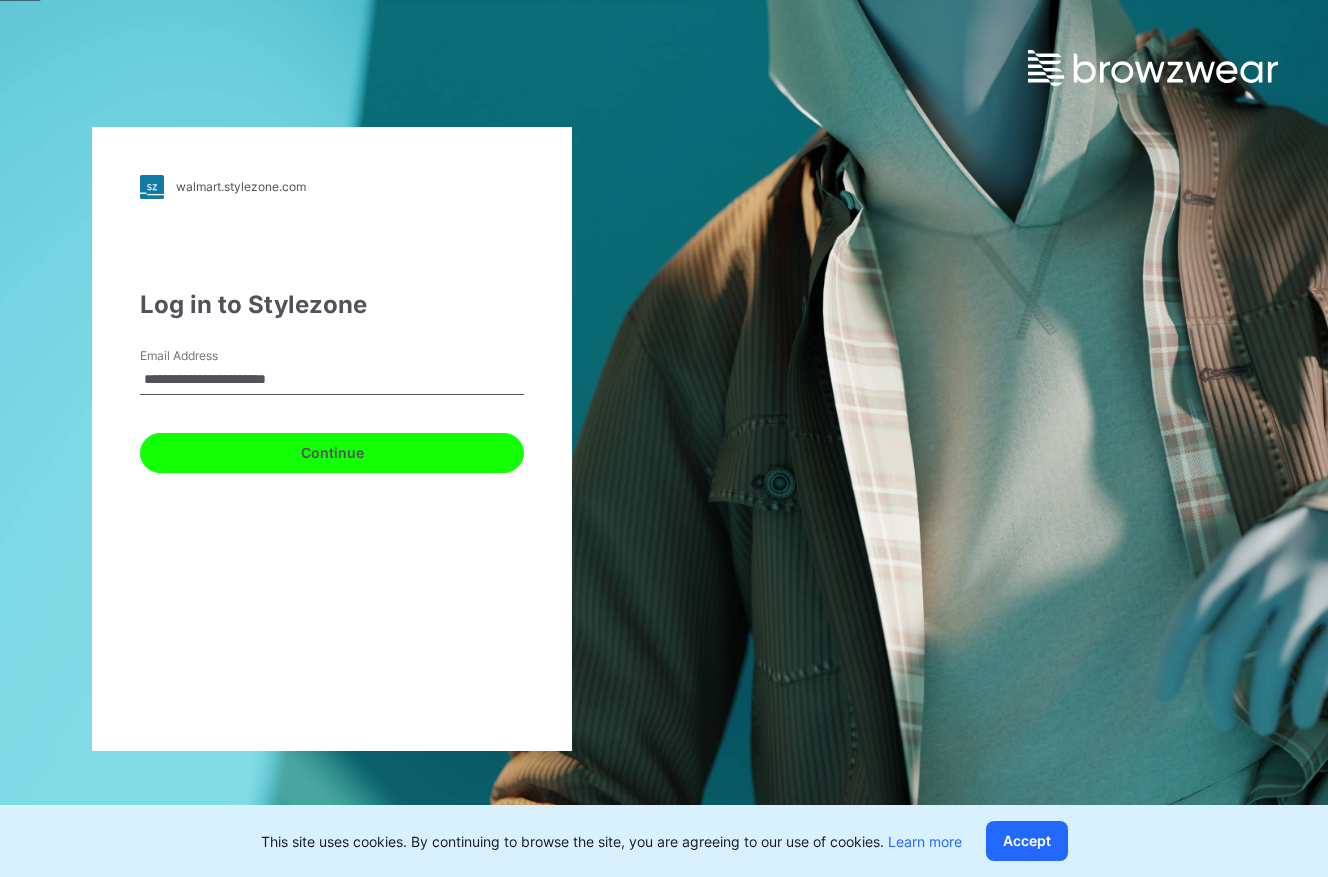 click on "Continue" at bounding box center [332, 453] 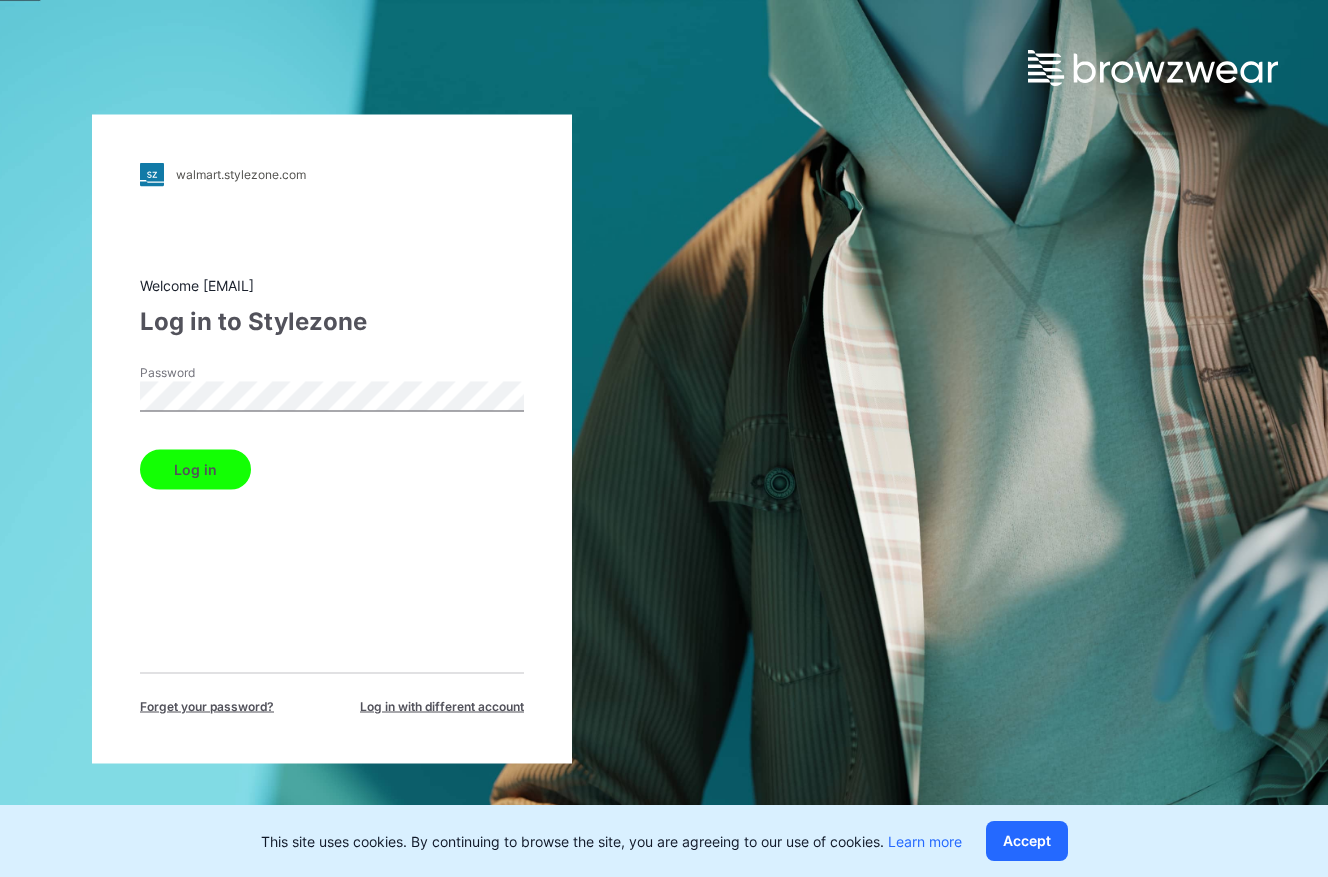 click on "Log in" at bounding box center [195, 469] 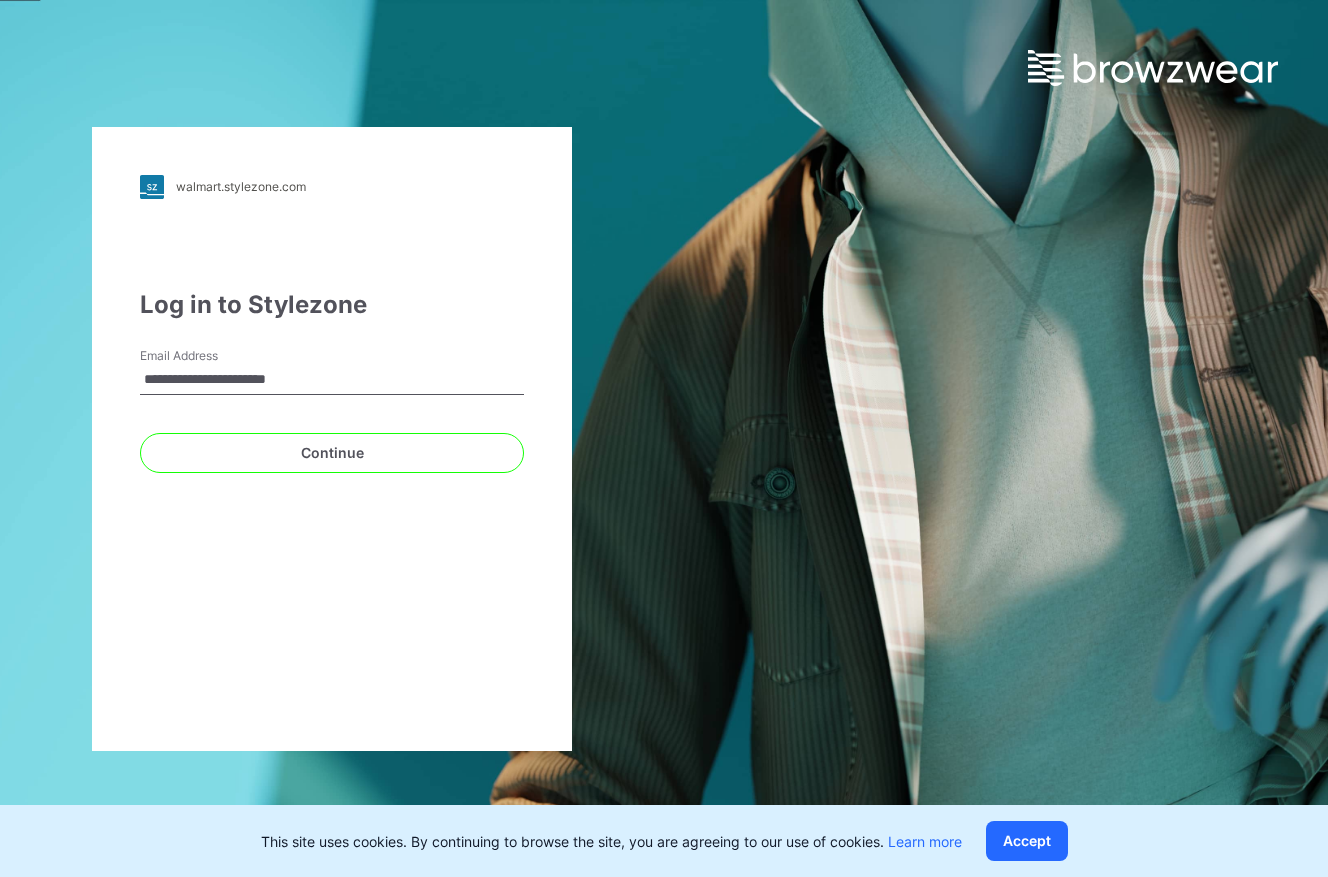 scroll, scrollTop: 0, scrollLeft: 0, axis: both 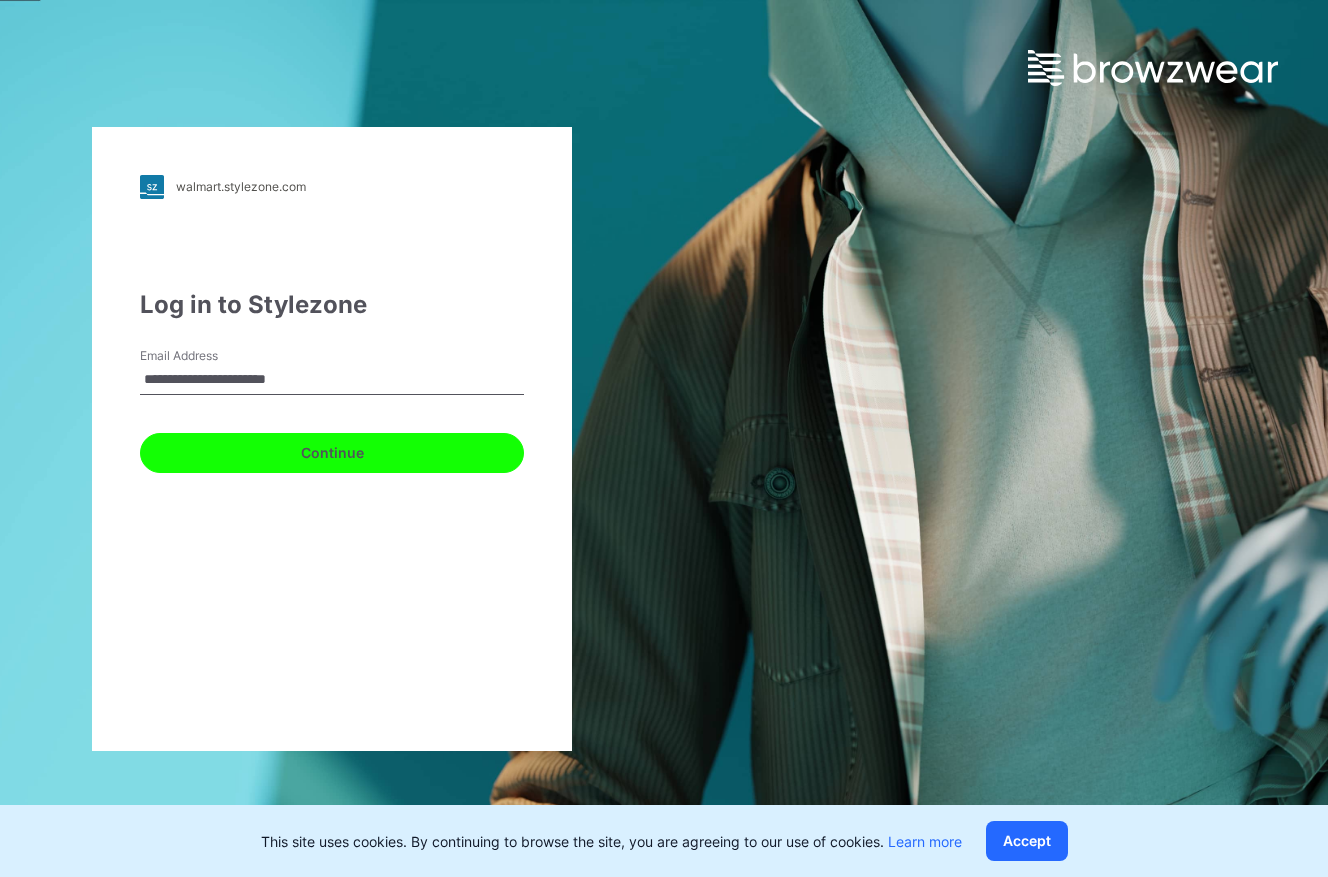 click on "Continue" at bounding box center [332, 453] 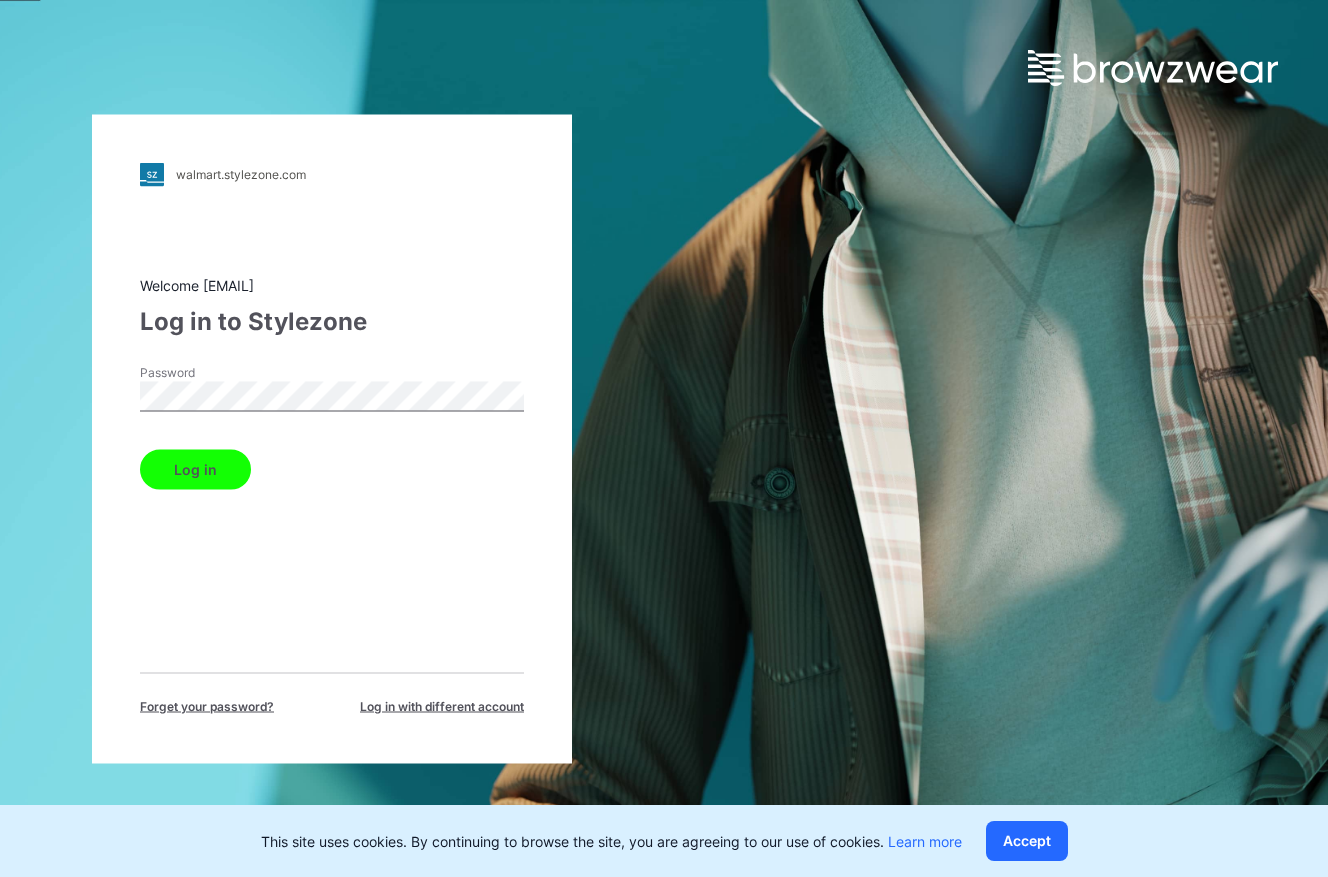 click on "Log in" at bounding box center [195, 469] 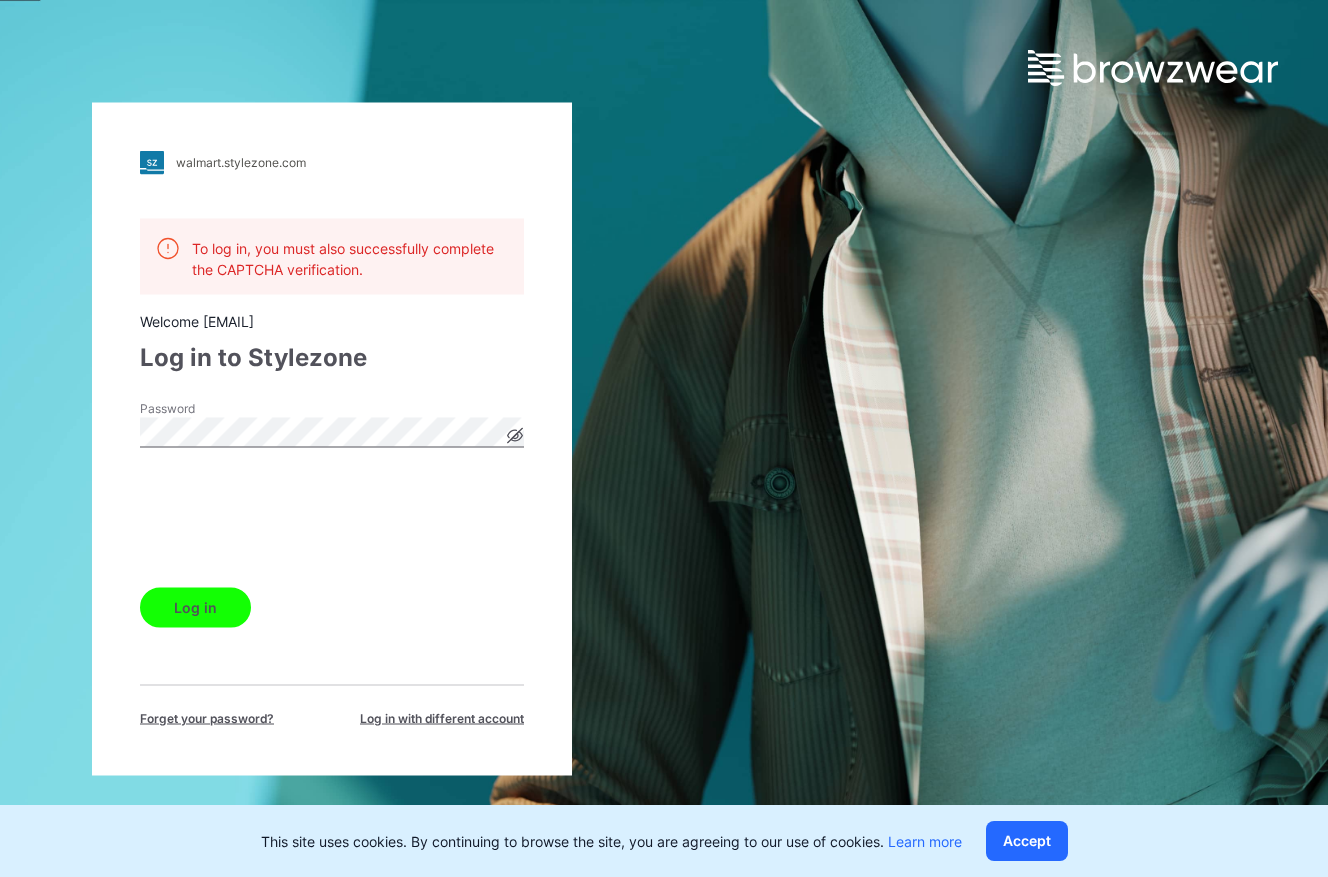 click on "Log in" at bounding box center (195, 607) 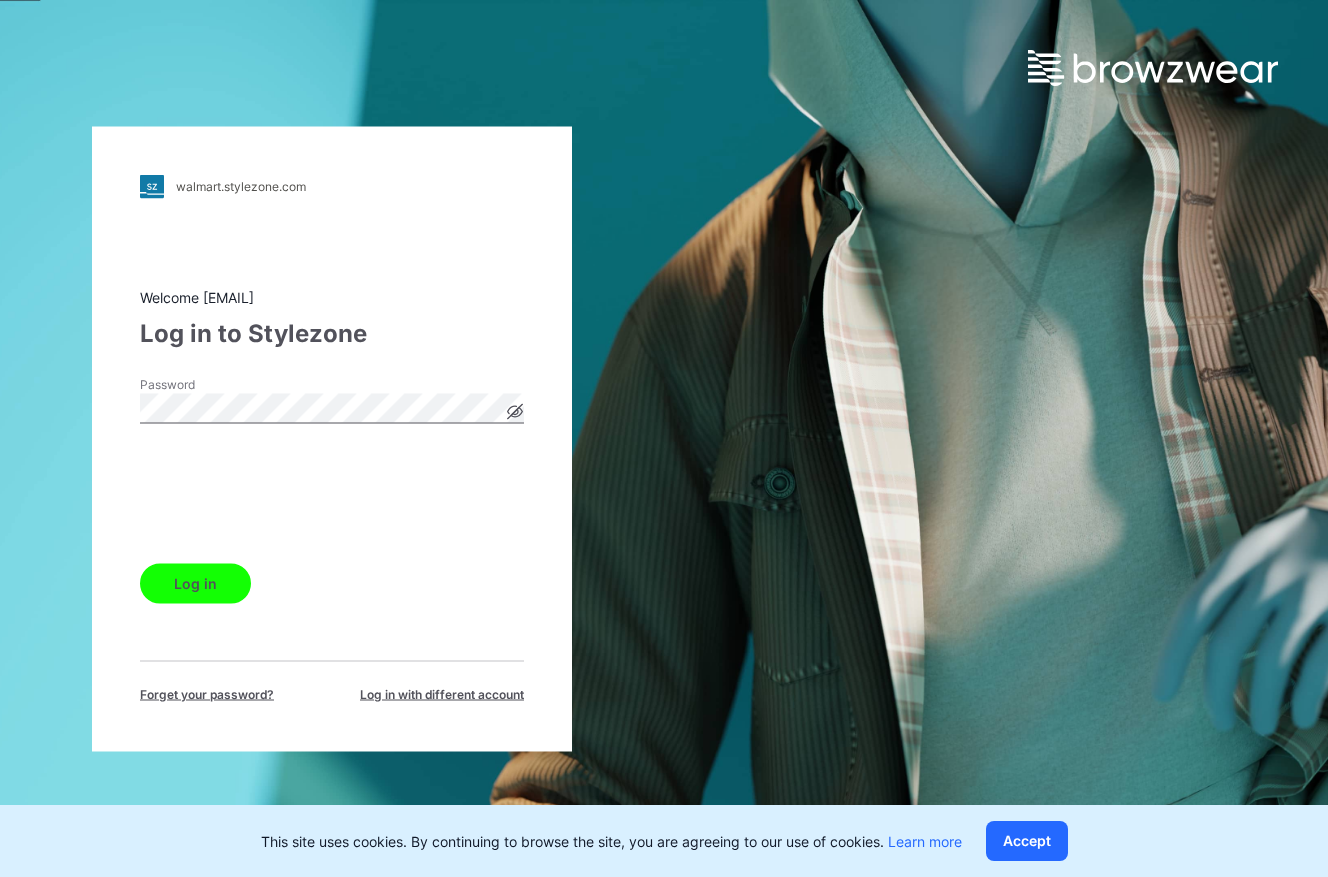 click on "Log in" at bounding box center [195, 583] 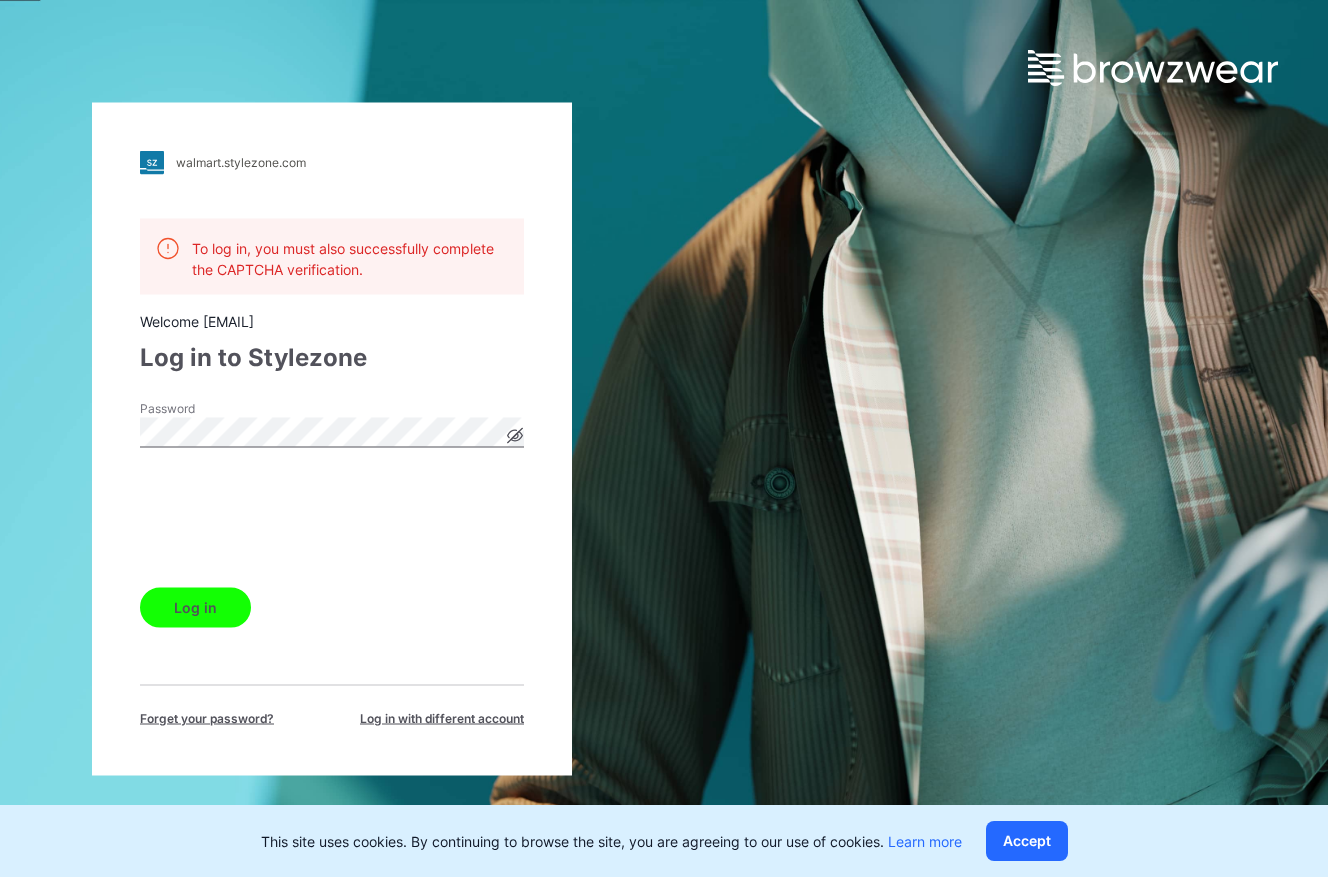 click 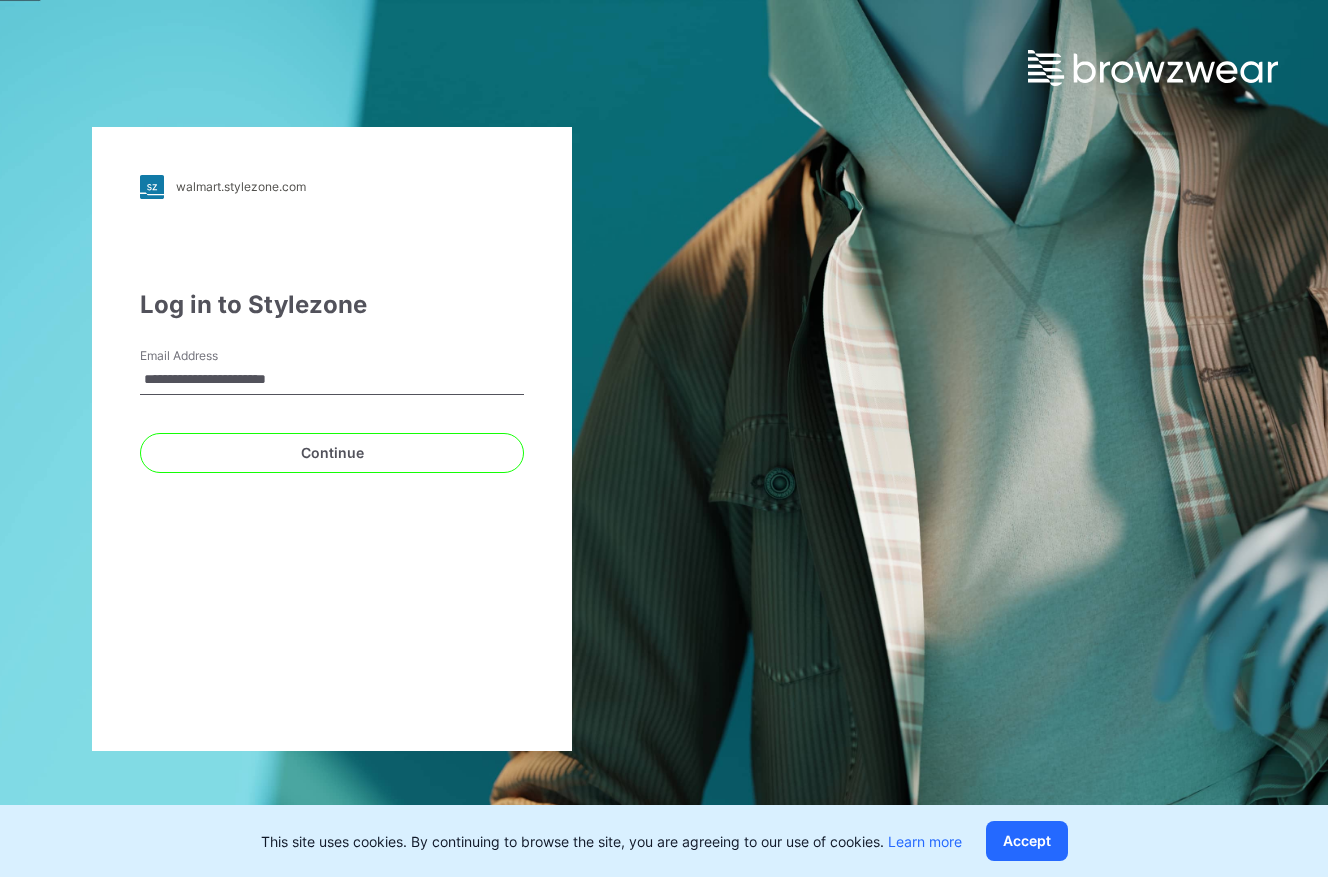 scroll, scrollTop: 0, scrollLeft: 0, axis: both 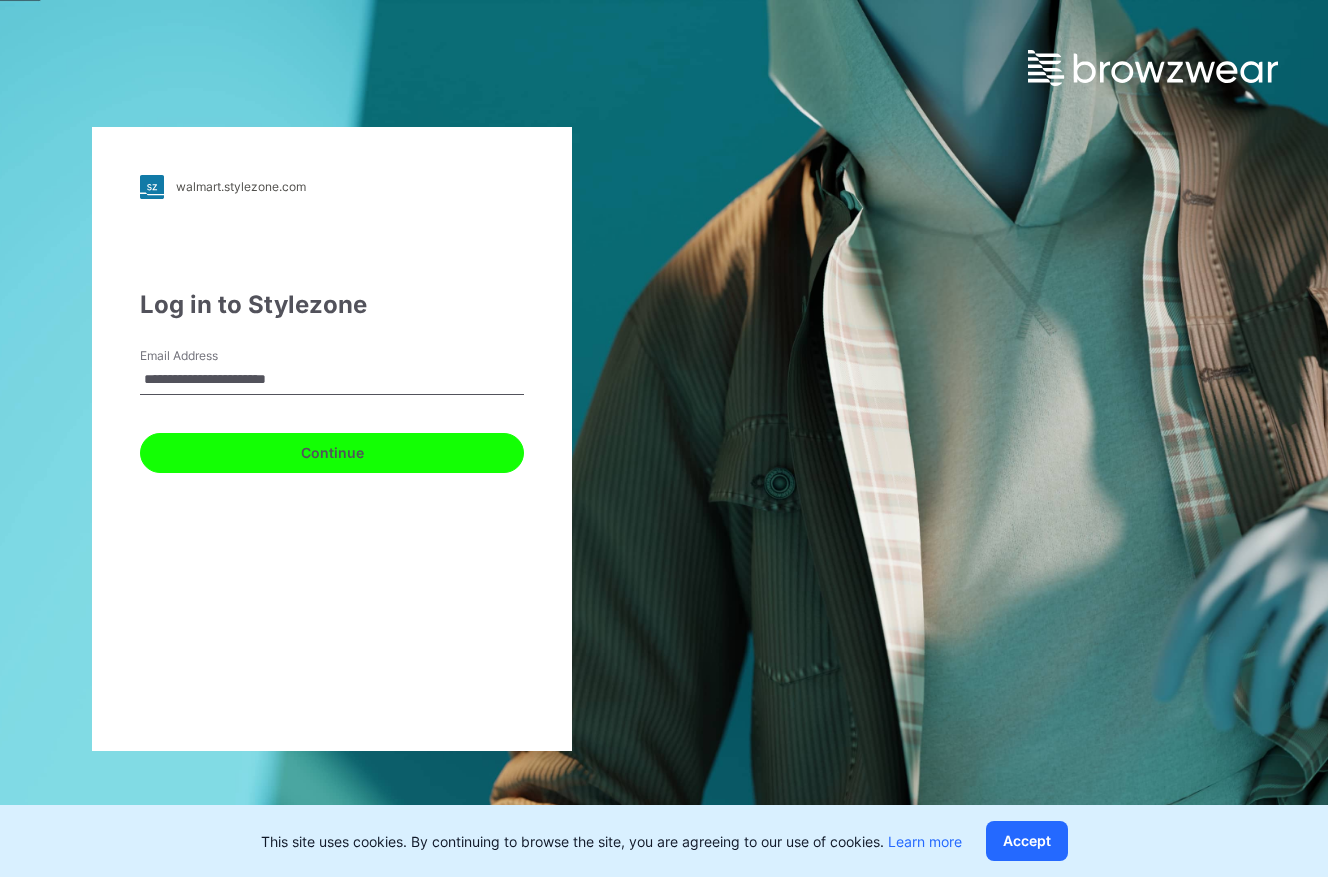 click on "Continue" at bounding box center [332, 453] 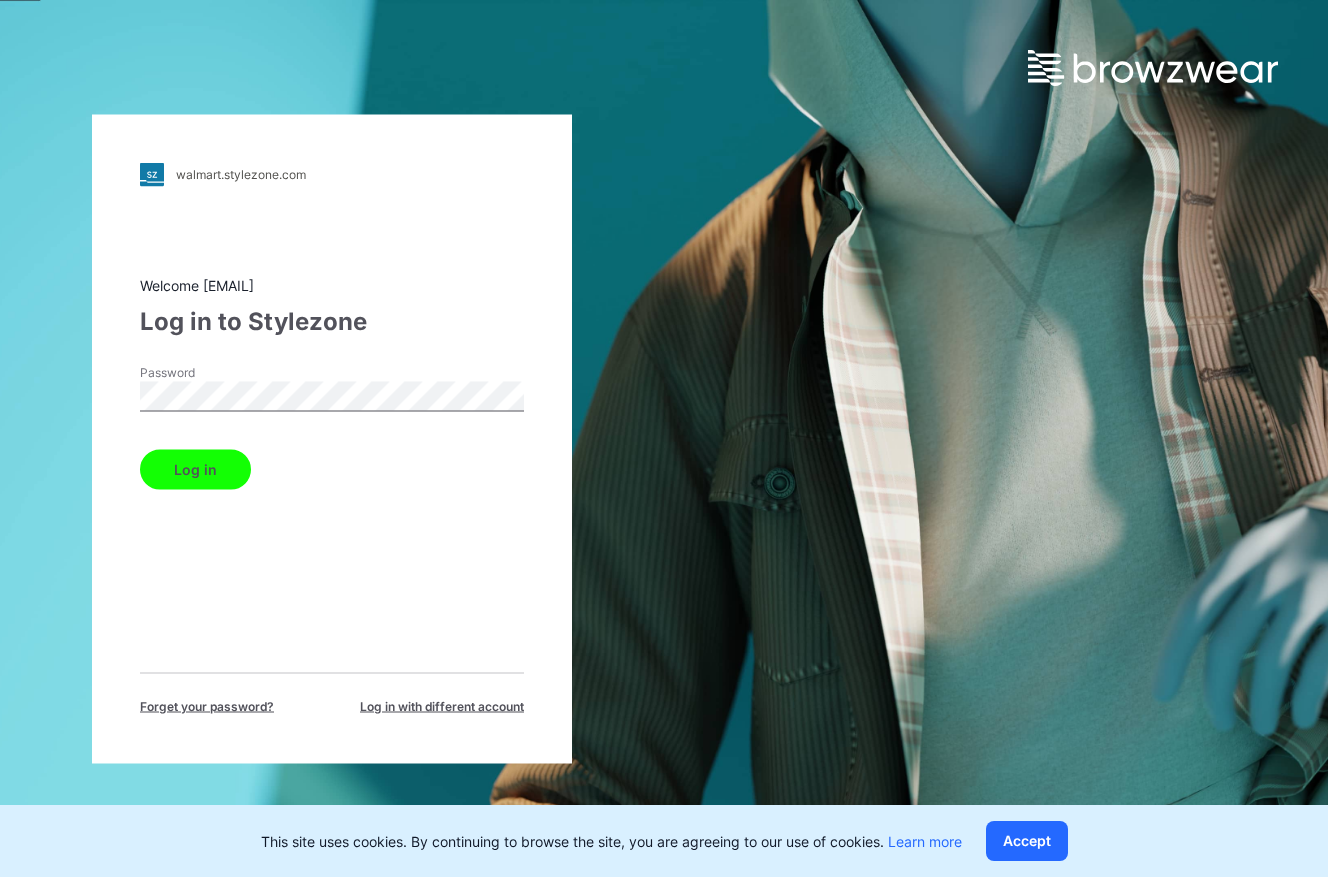 click on "Log in" at bounding box center (195, 469) 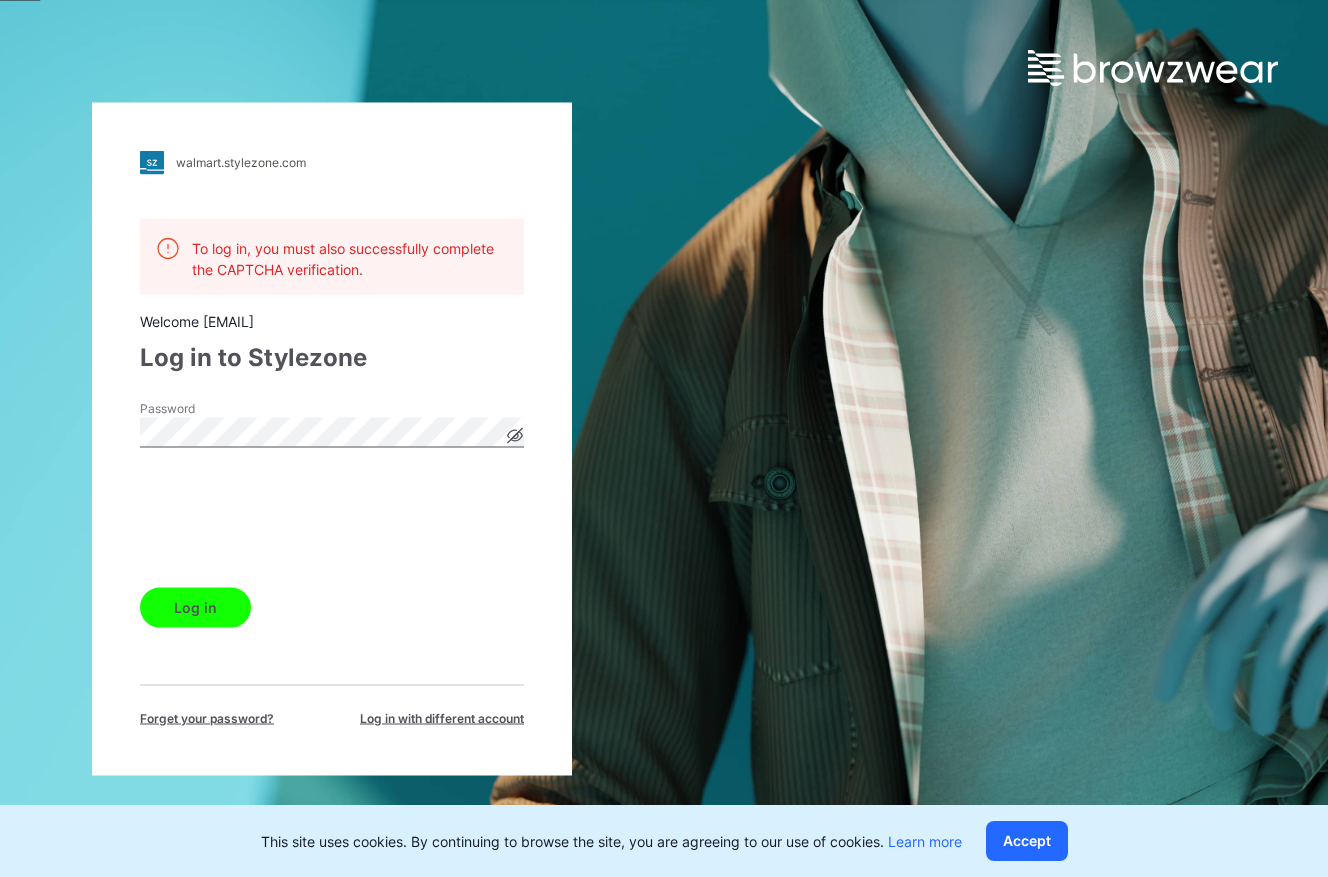 click on "Log in" at bounding box center [195, 607] 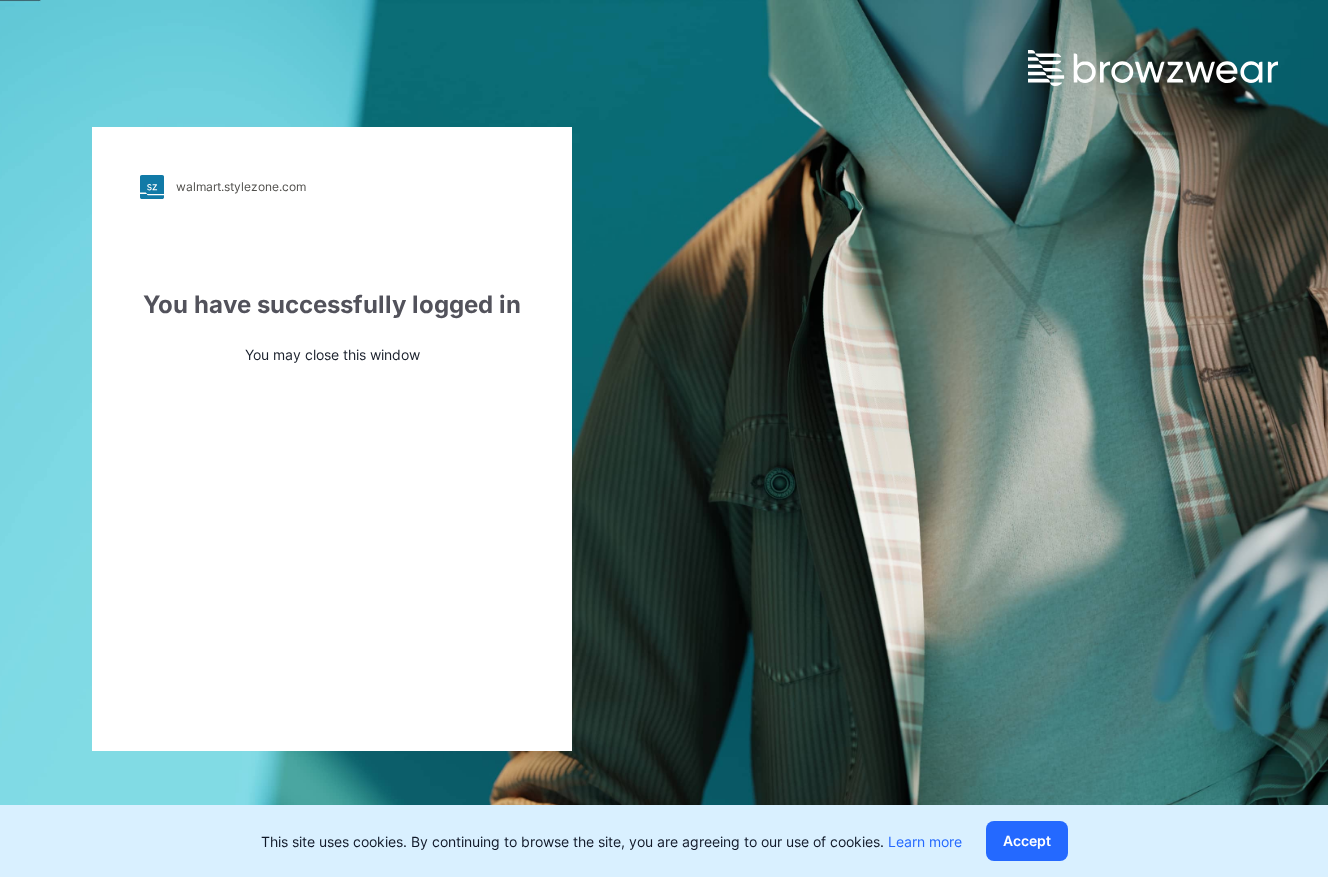 scroll, scrollTop: 0, scrollLeft: 0, axis: both 